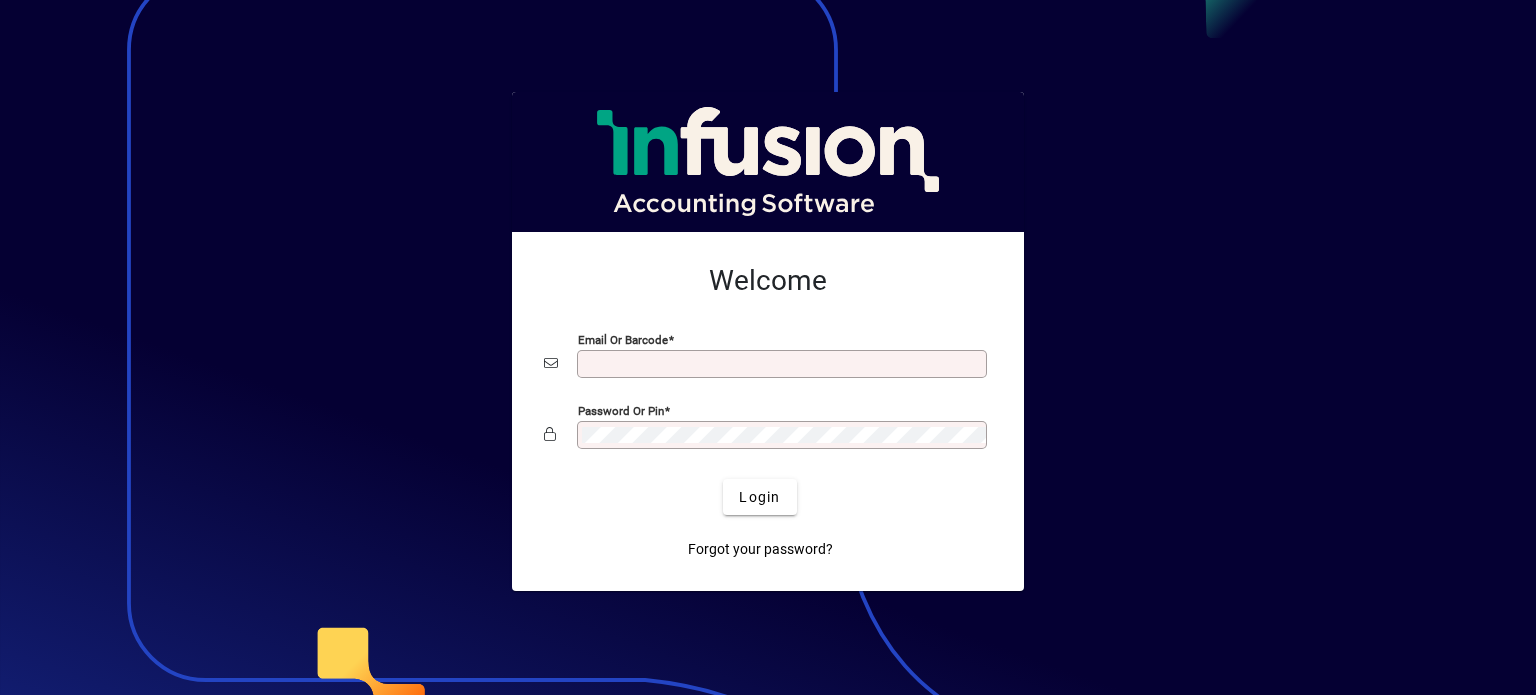 scroll, scrollTop: 0, scrollLeft: 0, axis: both 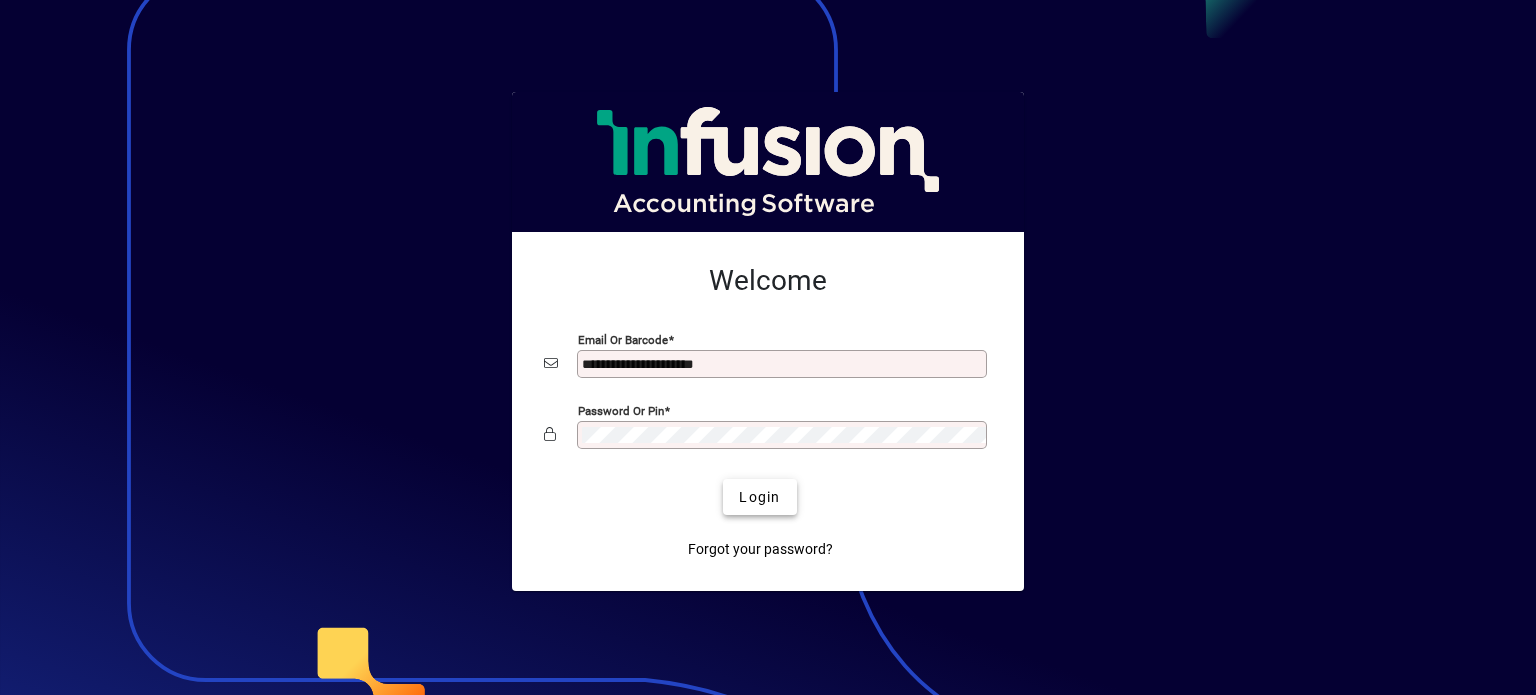 click 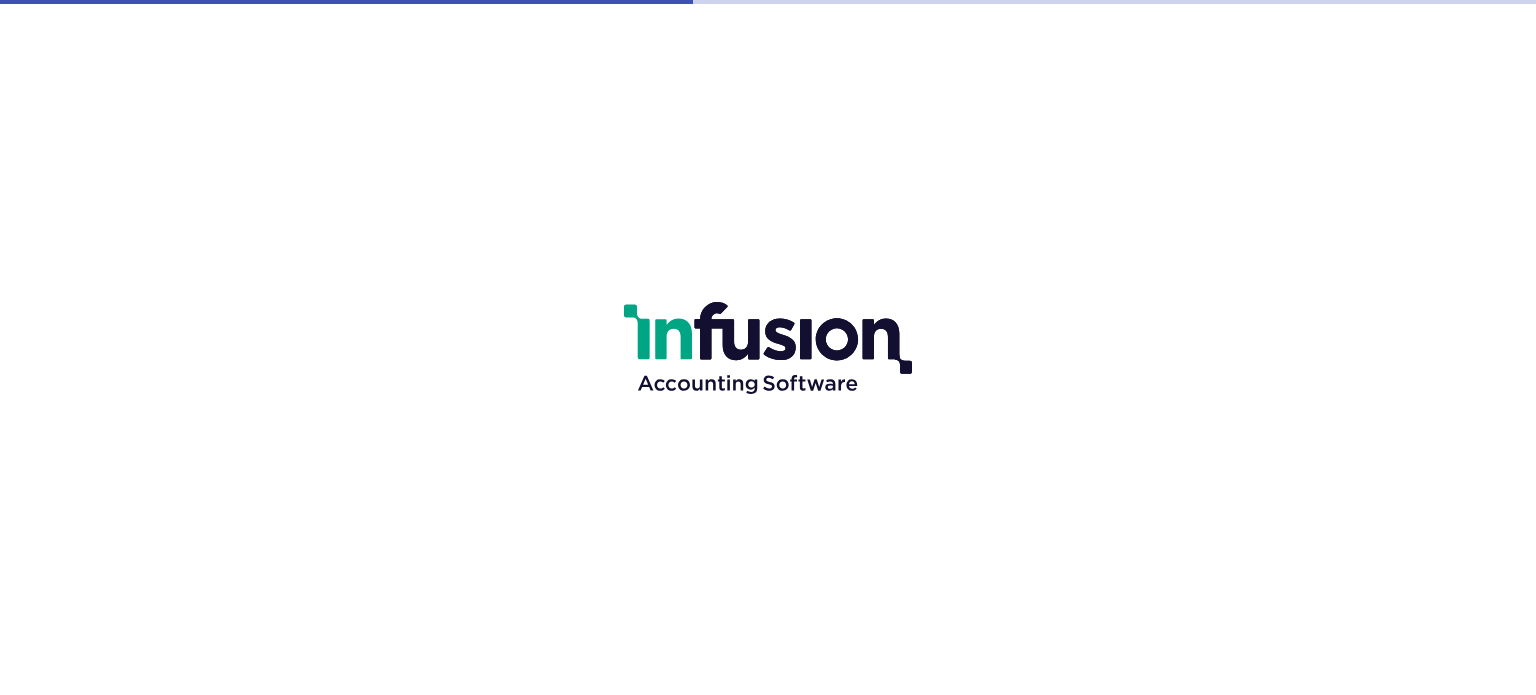 scroll, scrollTop: 0, scrollLeft: 0, axis: both 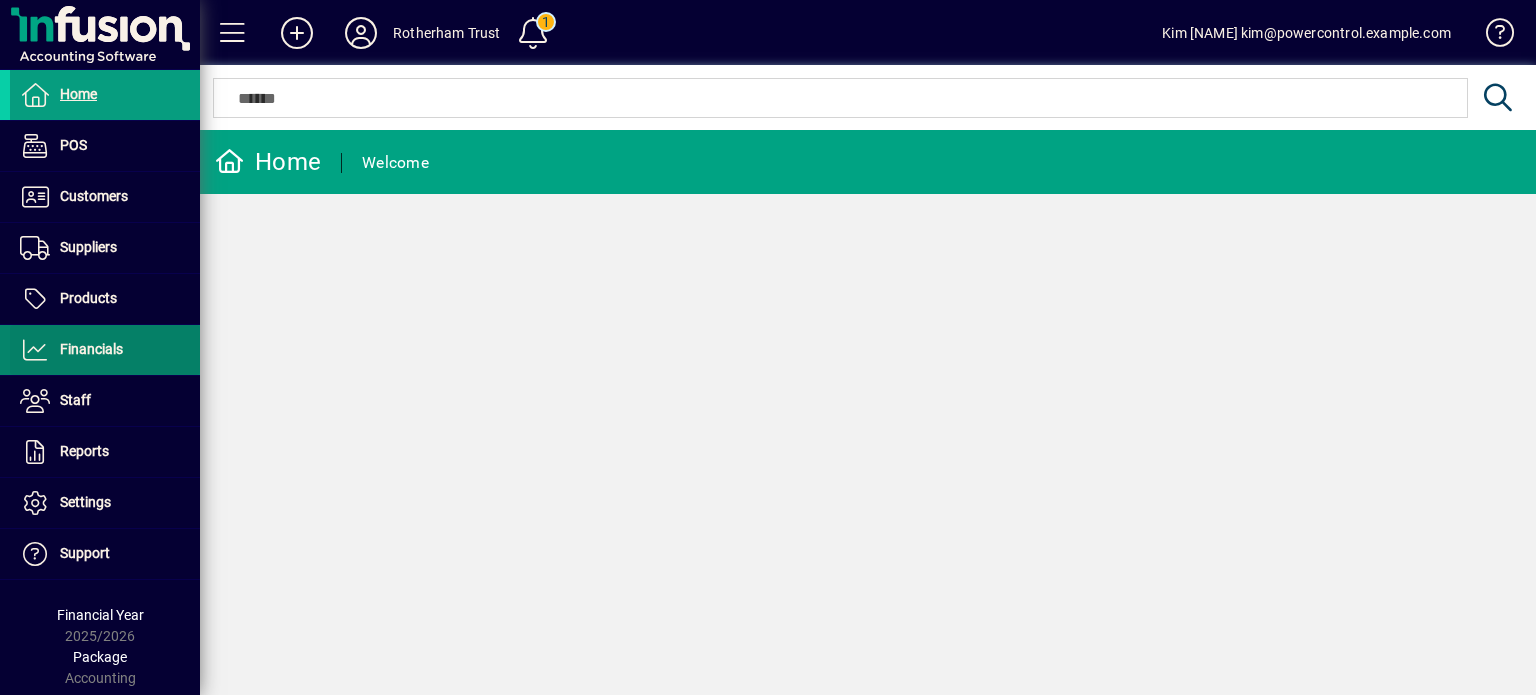 click on "Financials" at bounding box center [66, 350] 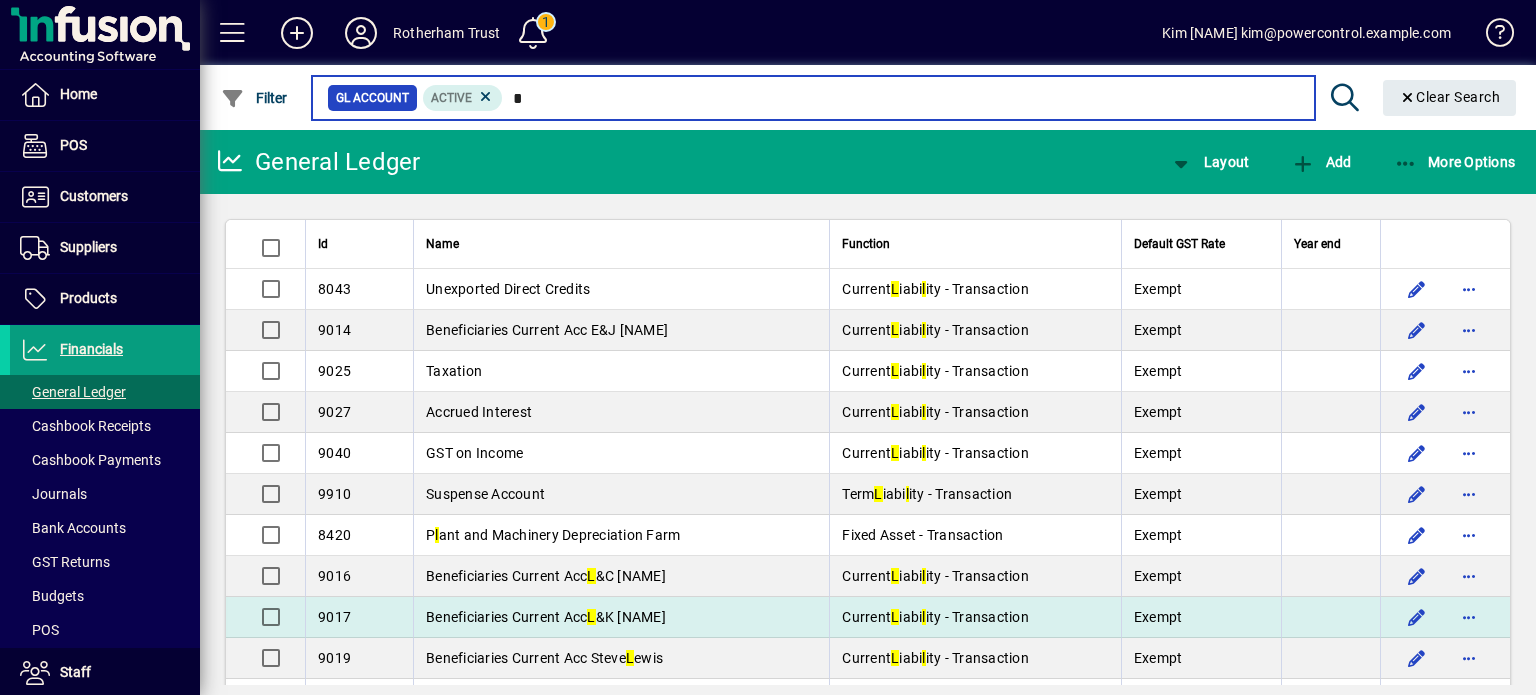 type on "*" 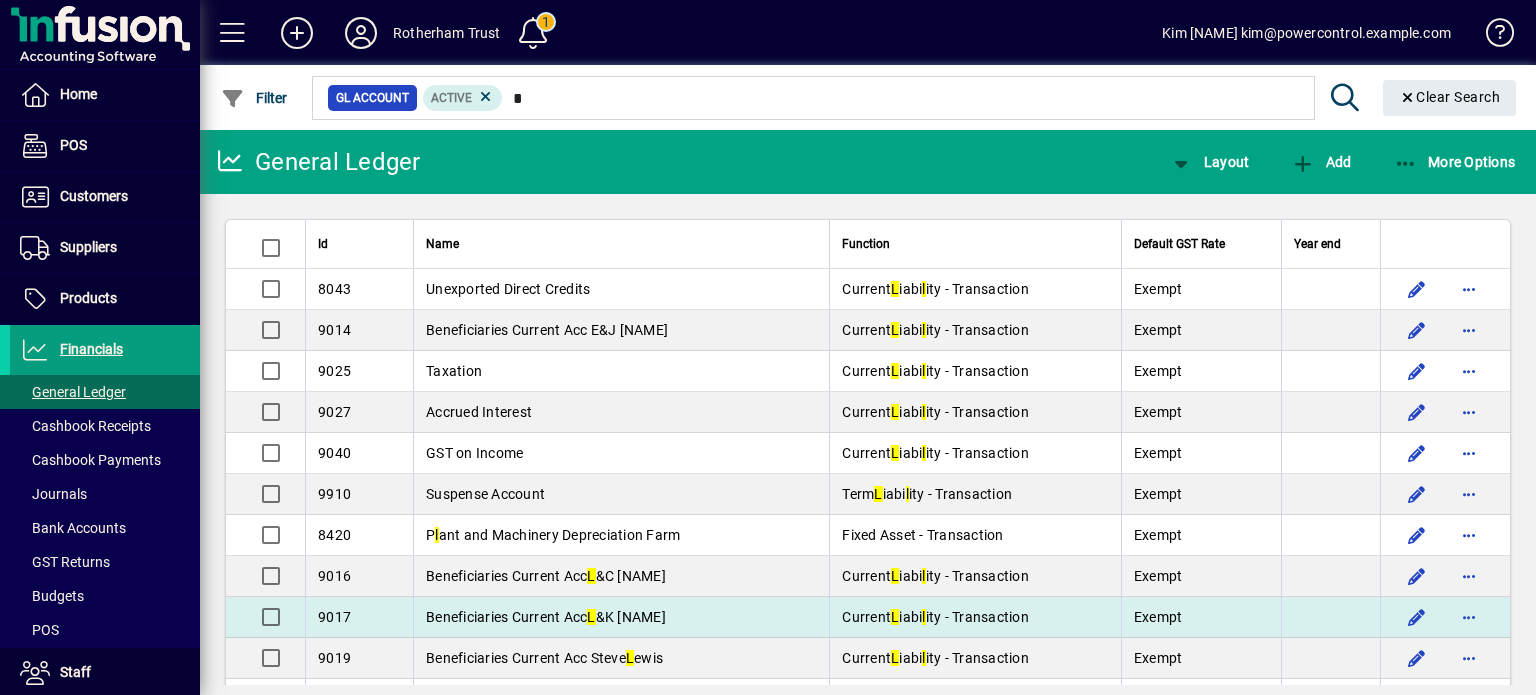 click on "Beneficiaries Current Acc L&K [NAME]" at bounding box center (621, 617) 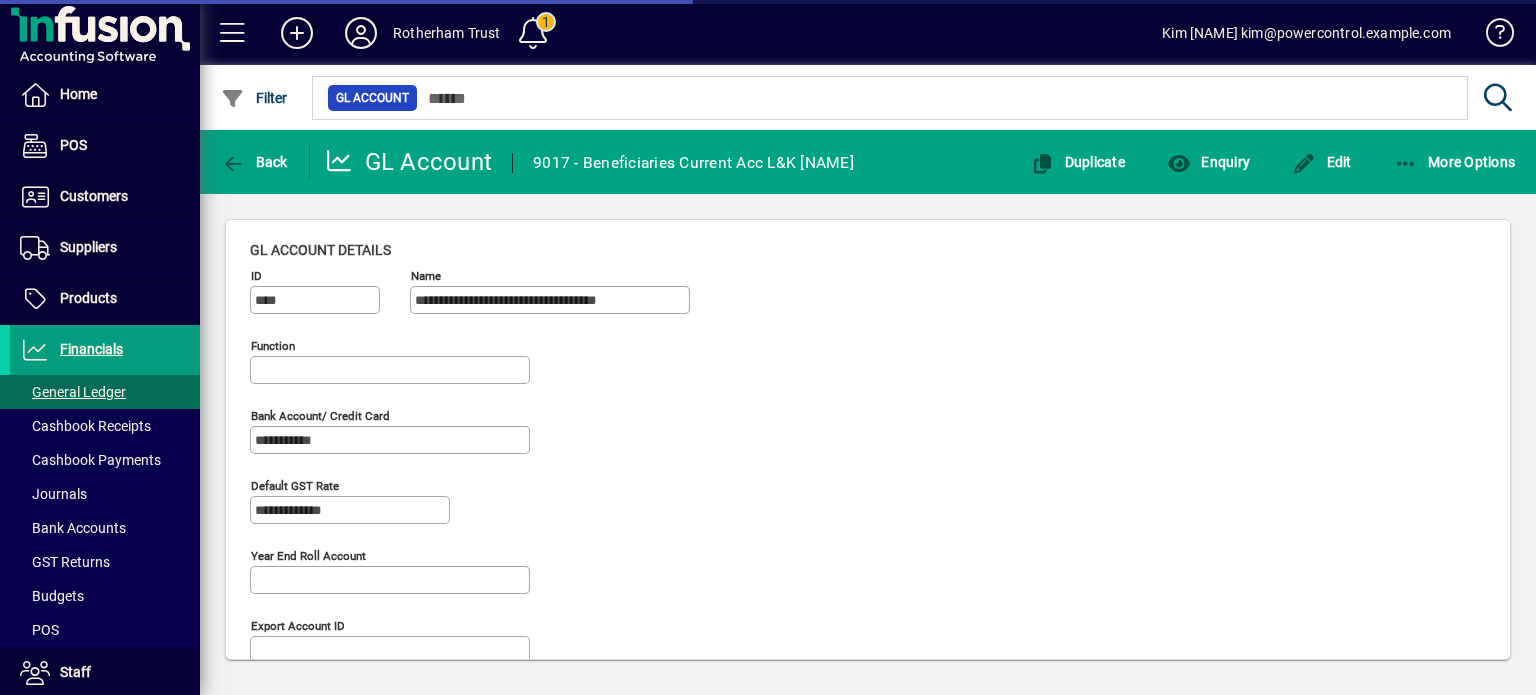 type on "**********" 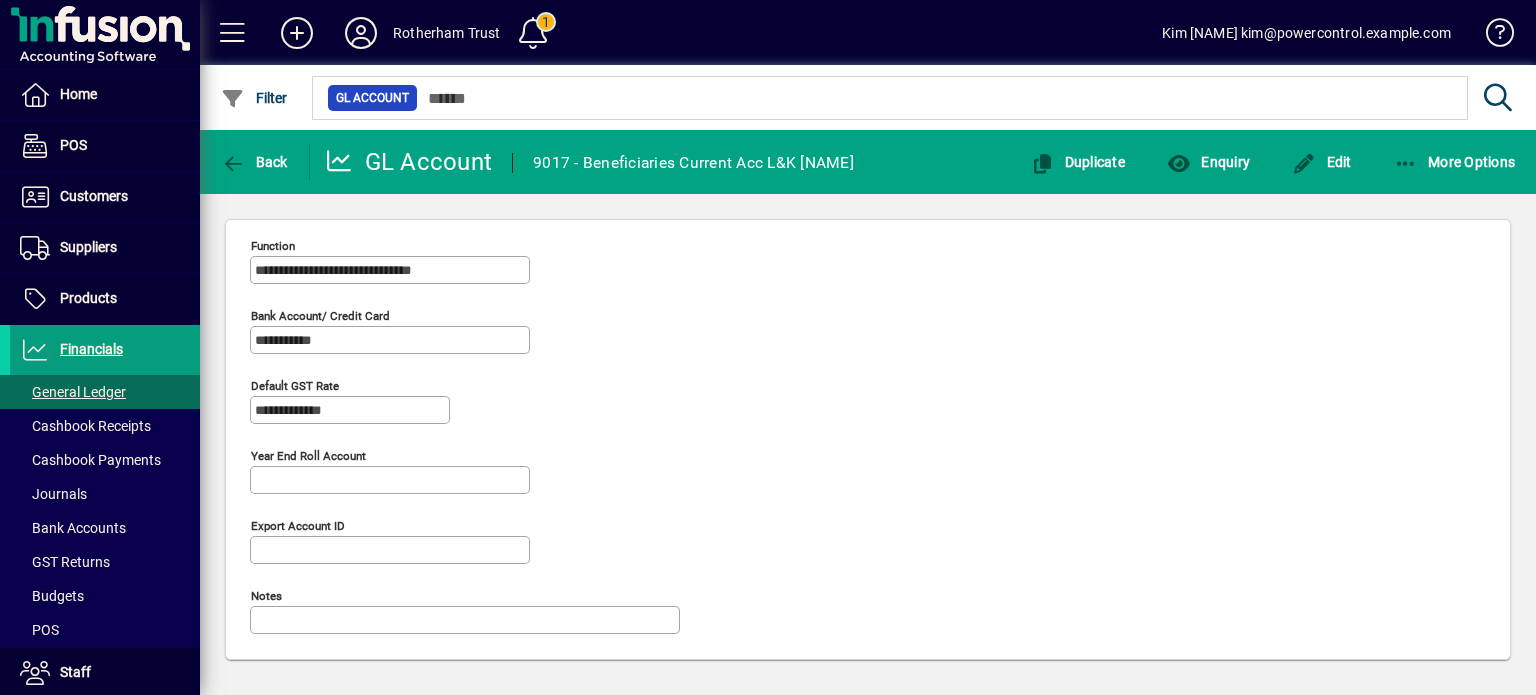 scroll, scrollTop: 0, scrollLeft: 0, axis: both 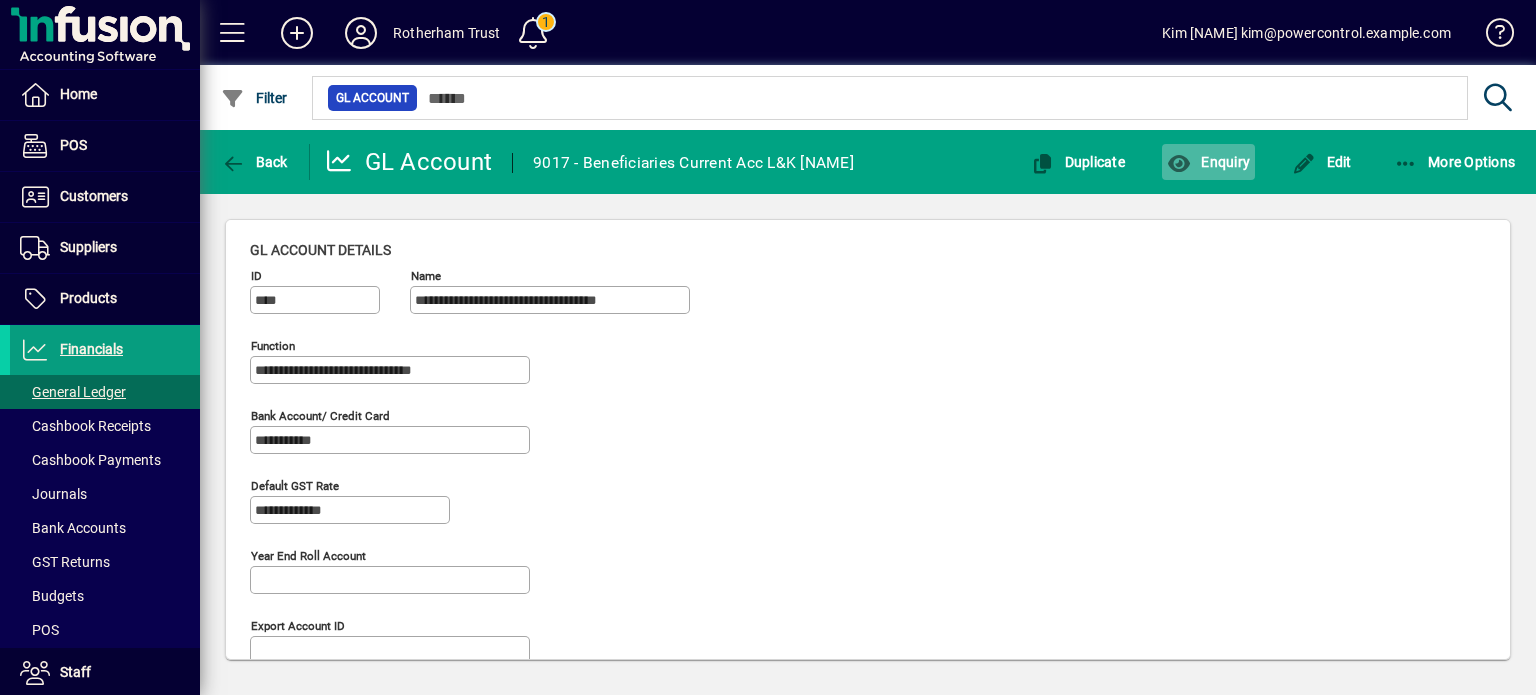 click 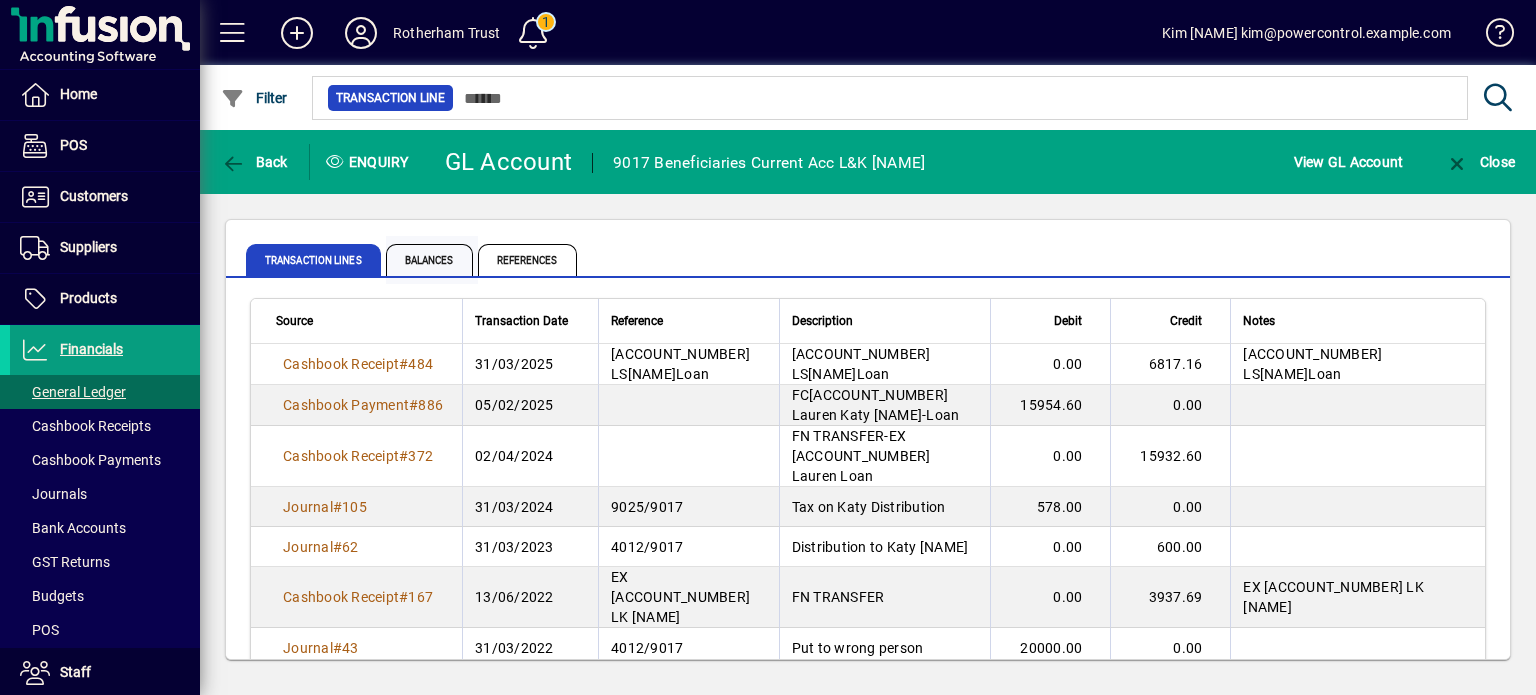 click on "Balances" at bounding box center (429, 260) 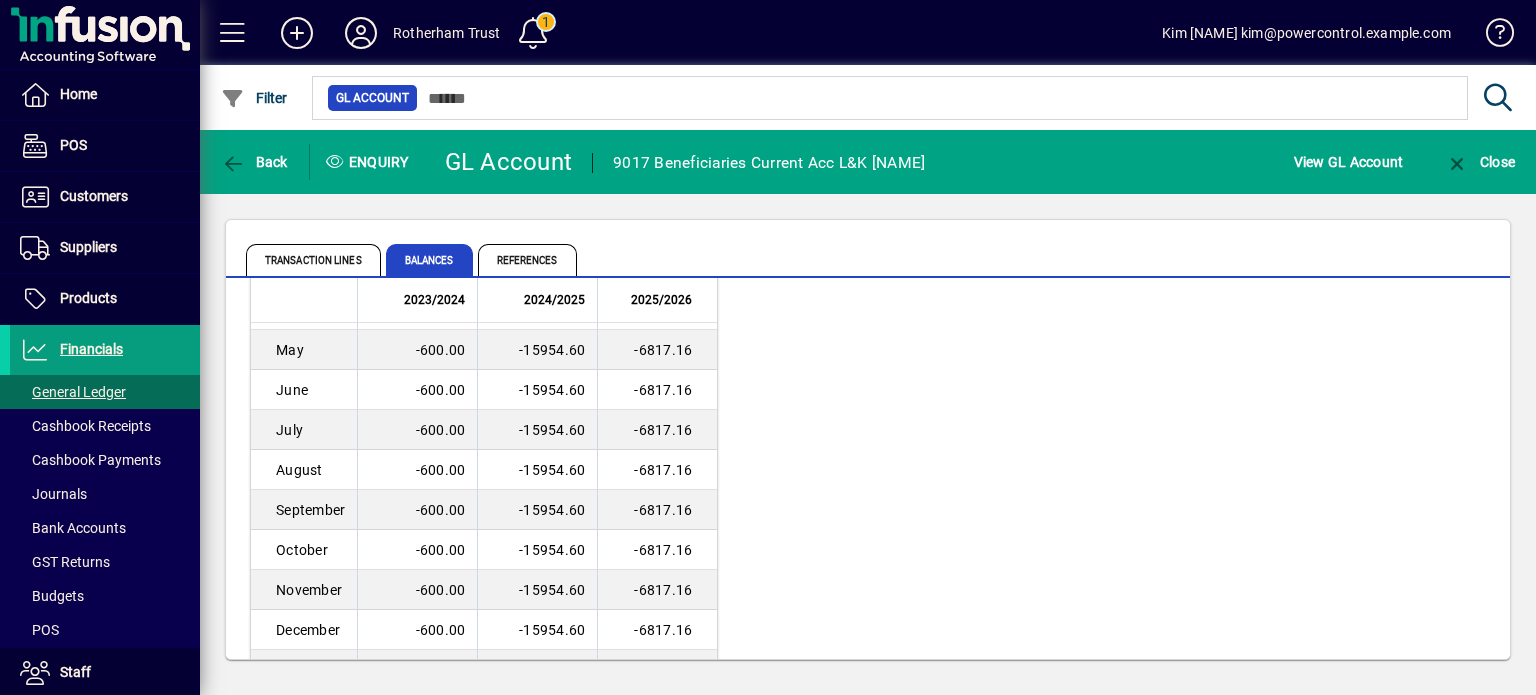 scroll, scrollTop: 0, scrollLeft: 0, axis: both 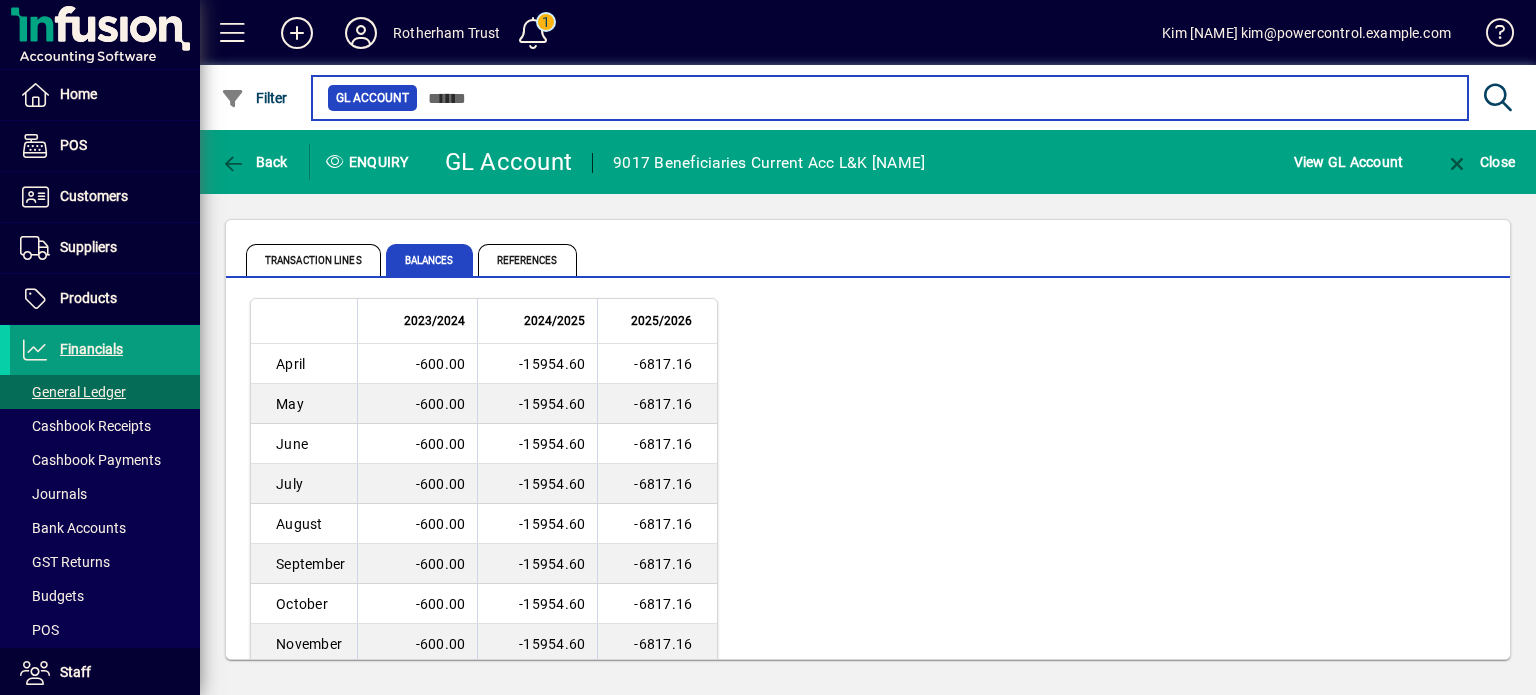 click at bounding box center [935, 98] 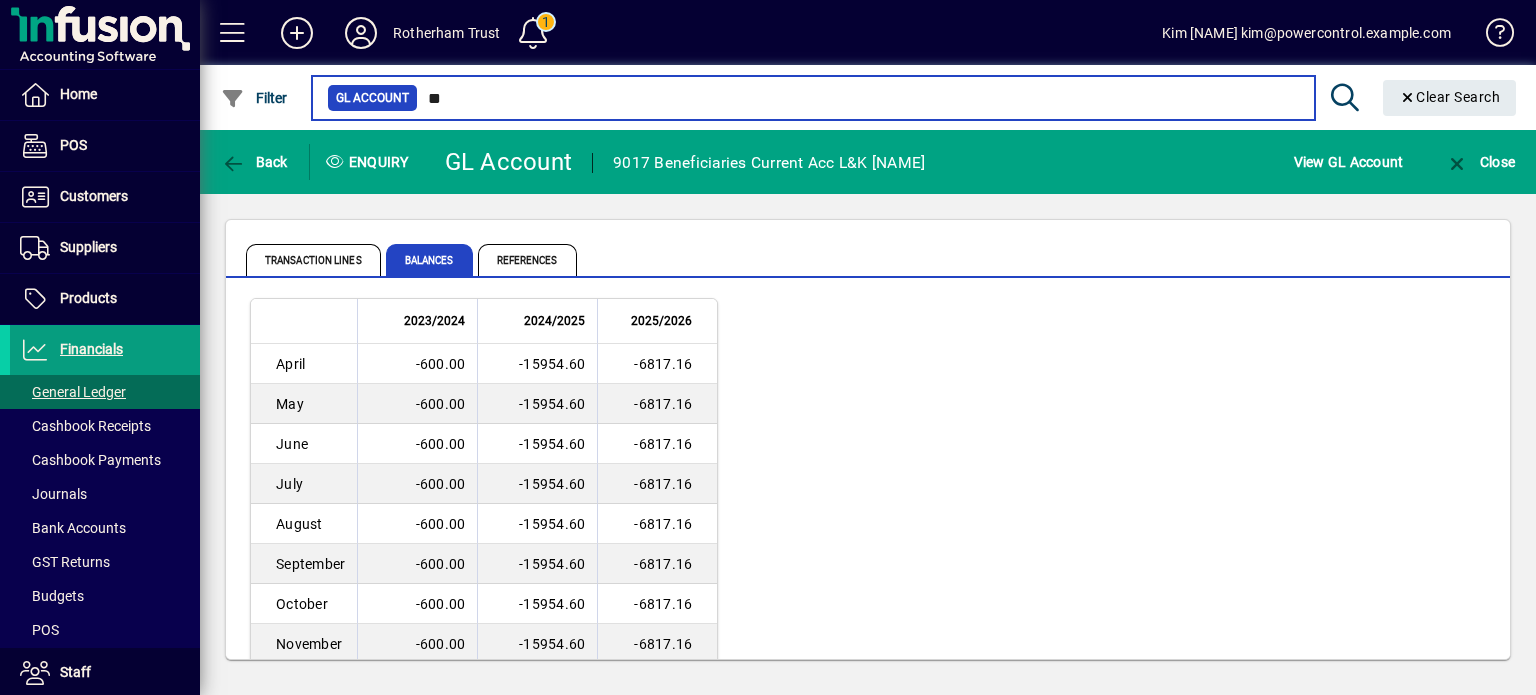 type on "*" 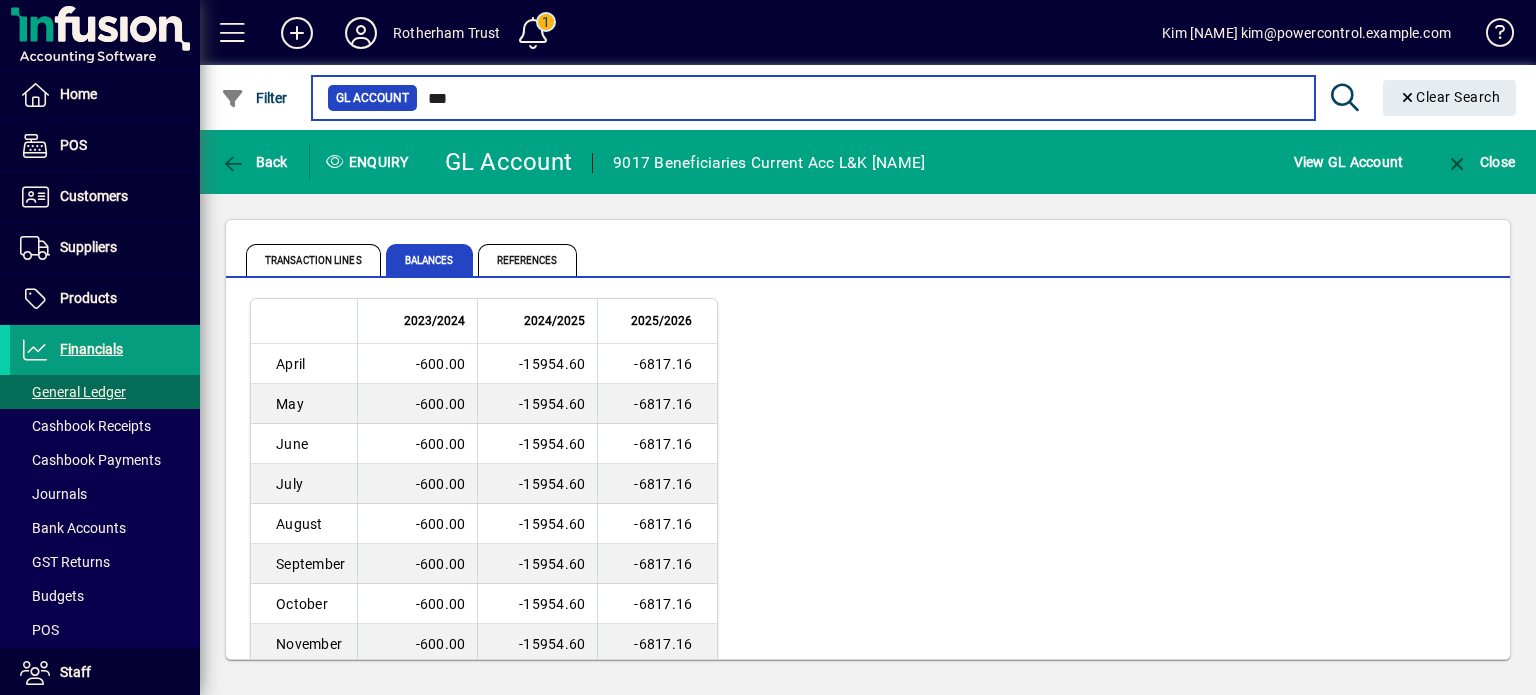 type on "***" 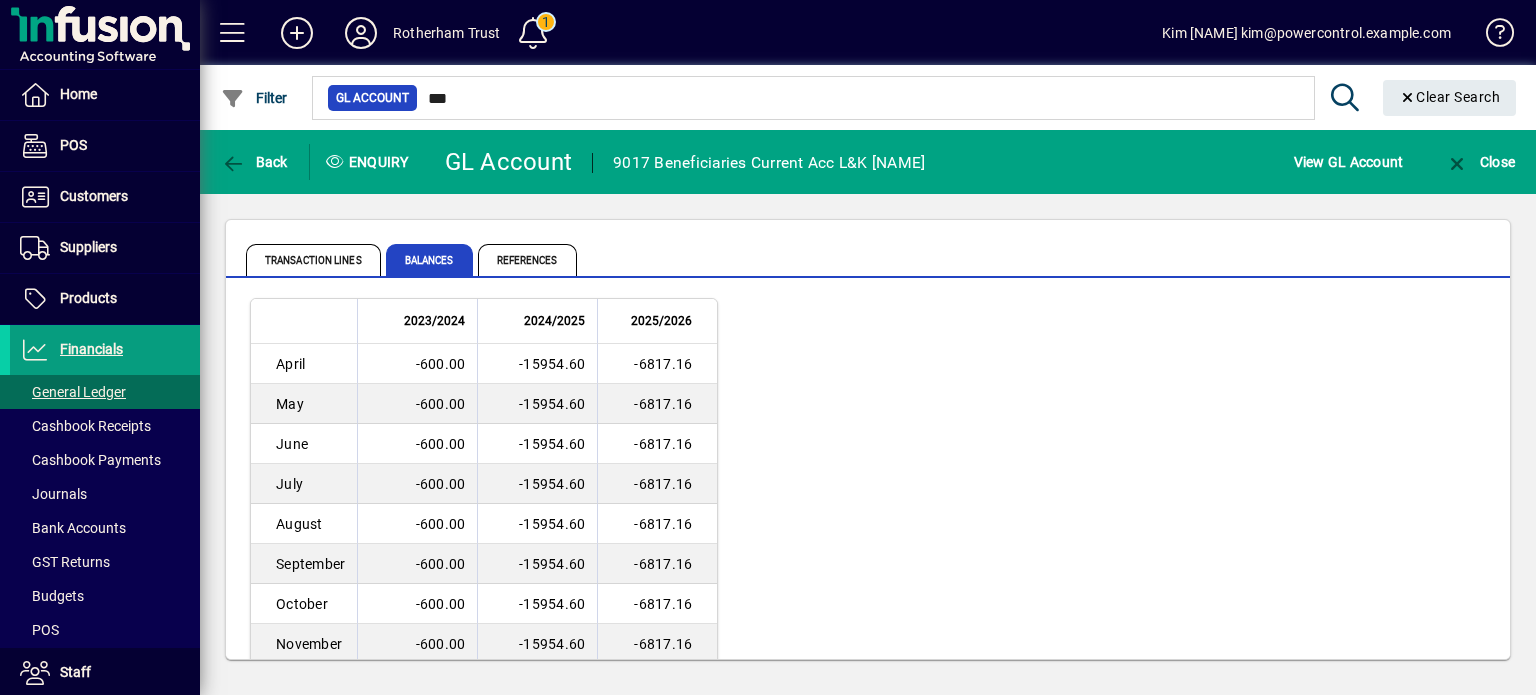 click 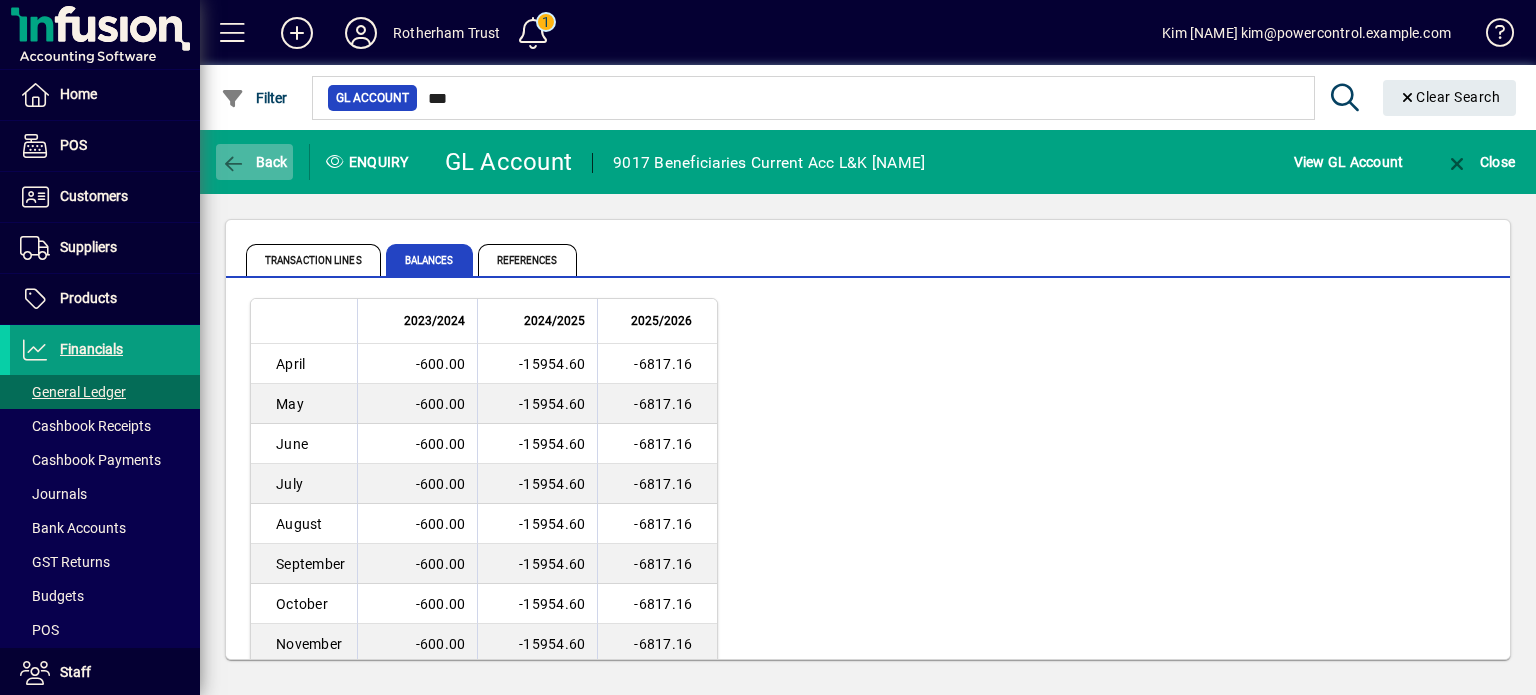 click 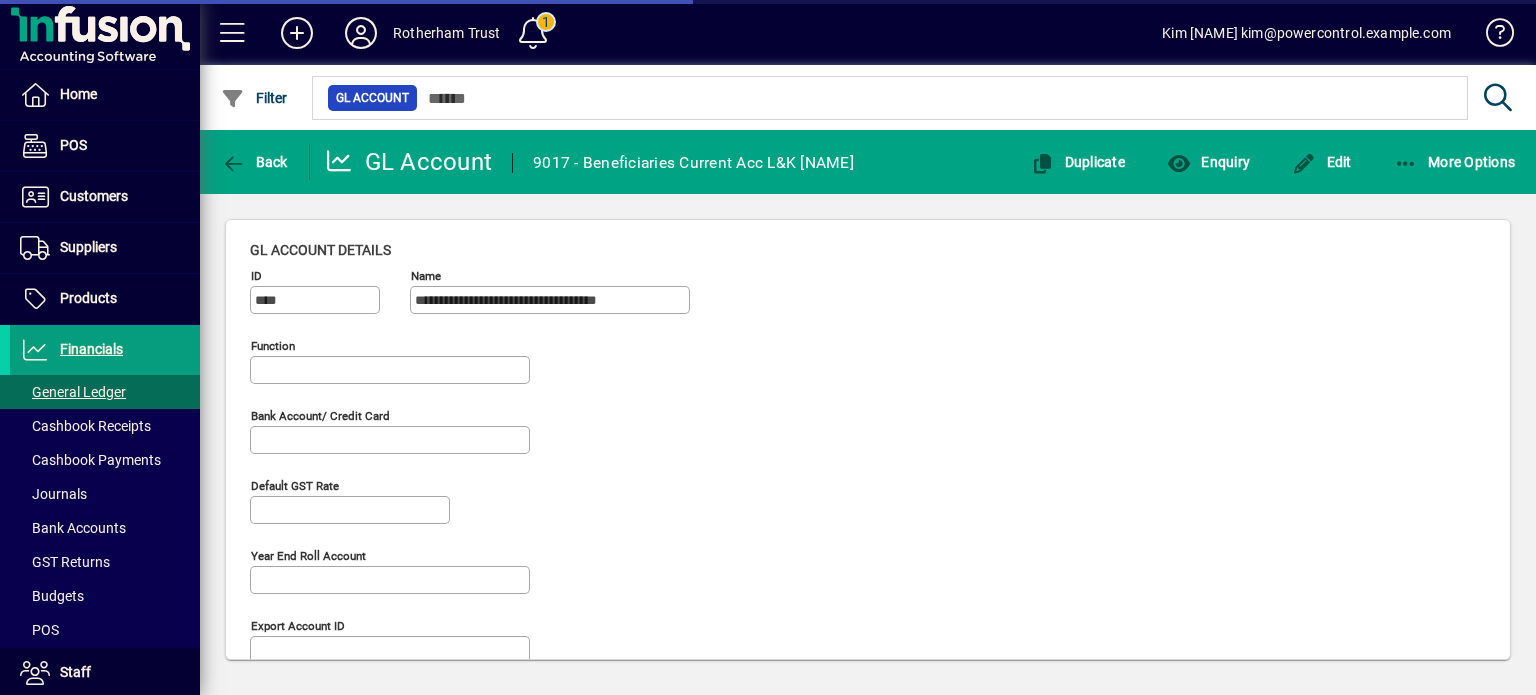type on "**********" 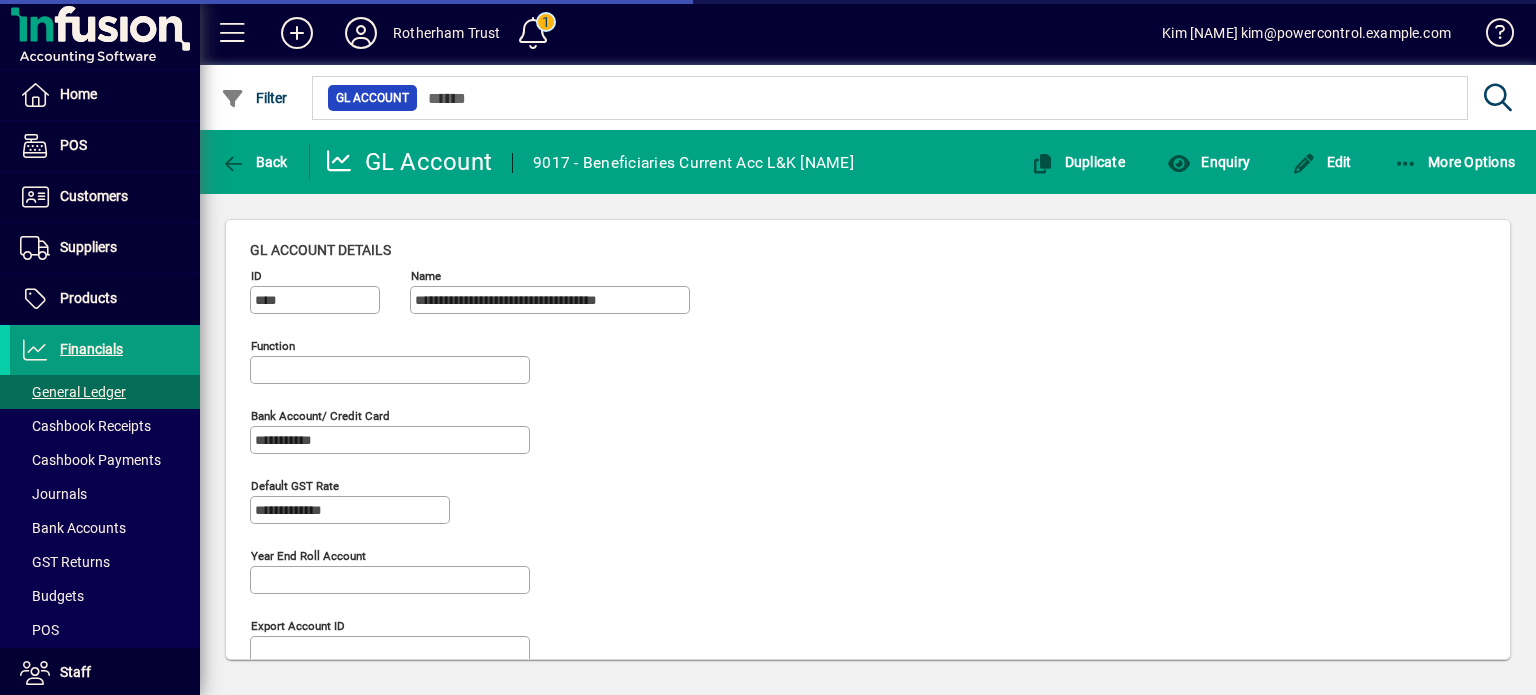type on "**********" 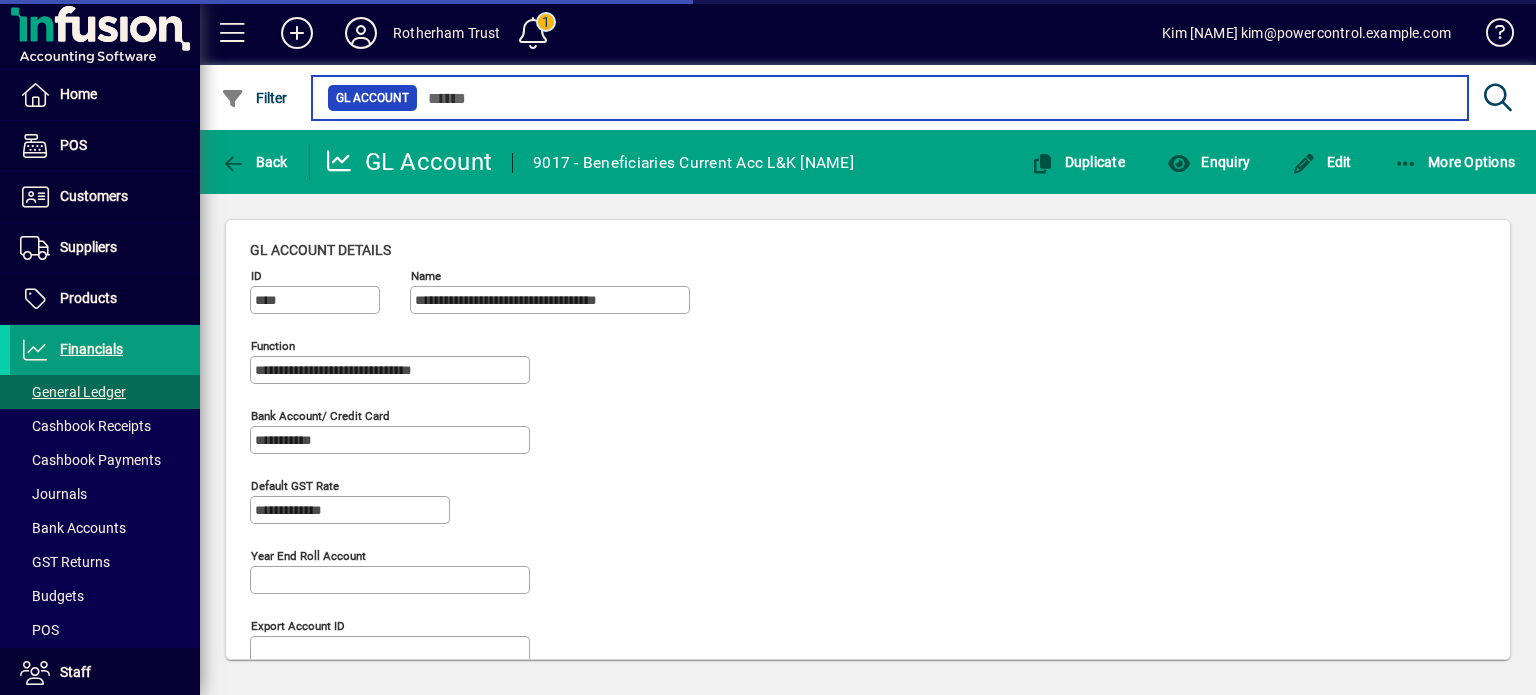 click at bounding box center (935, 98) 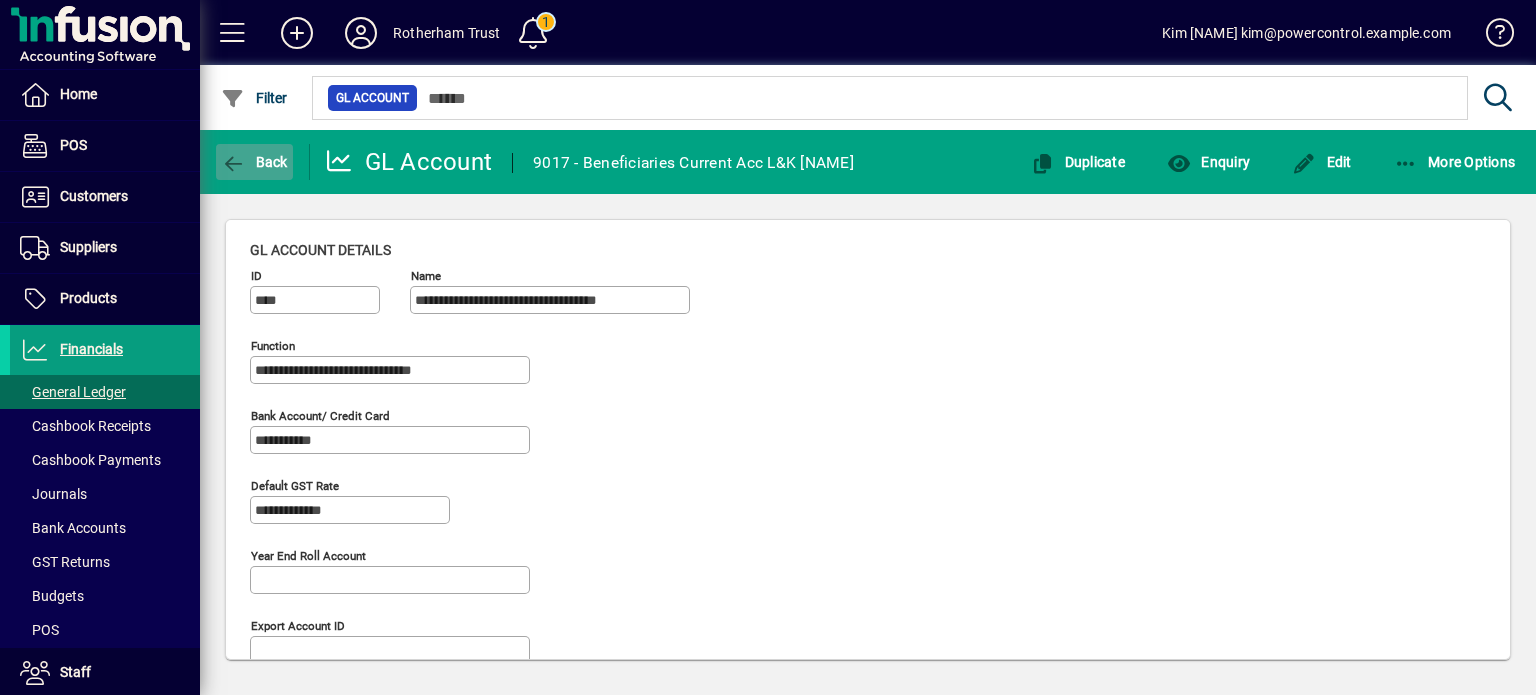 click 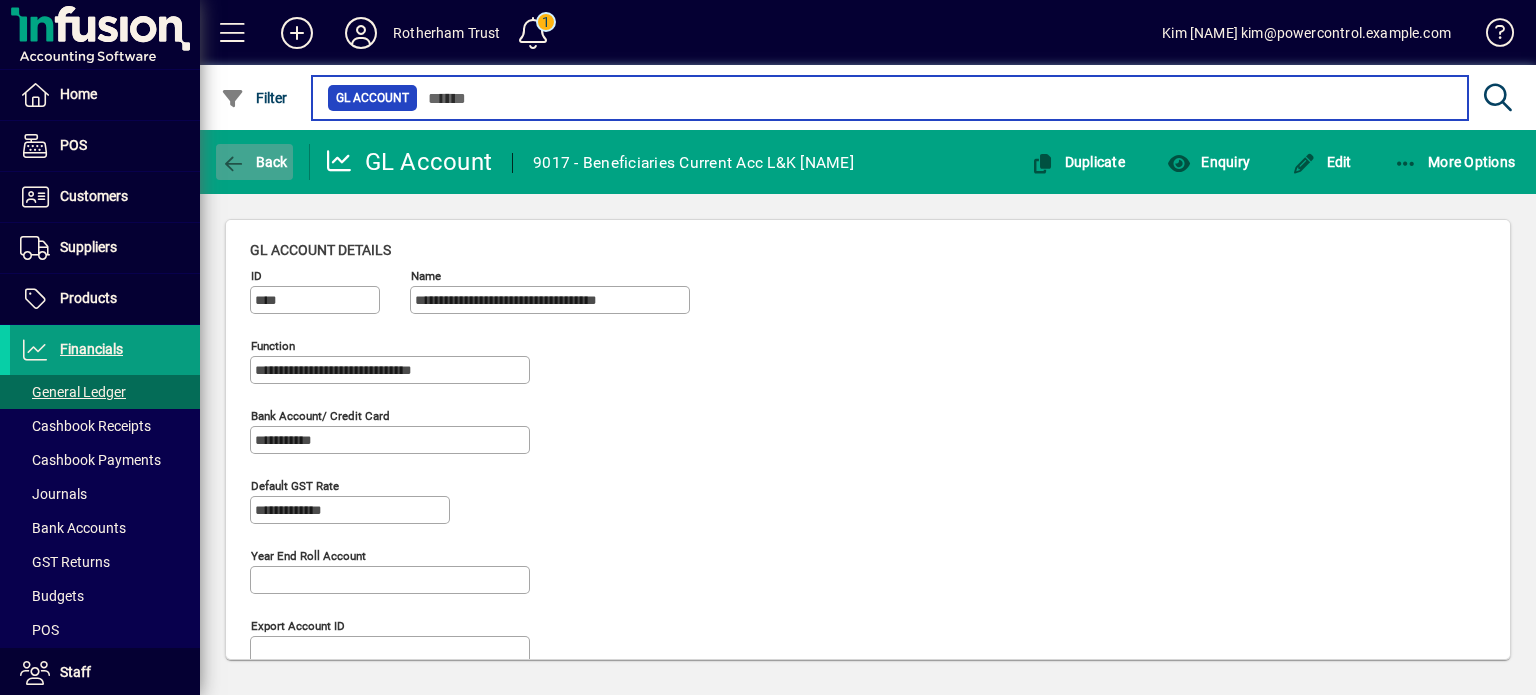 type on "*" 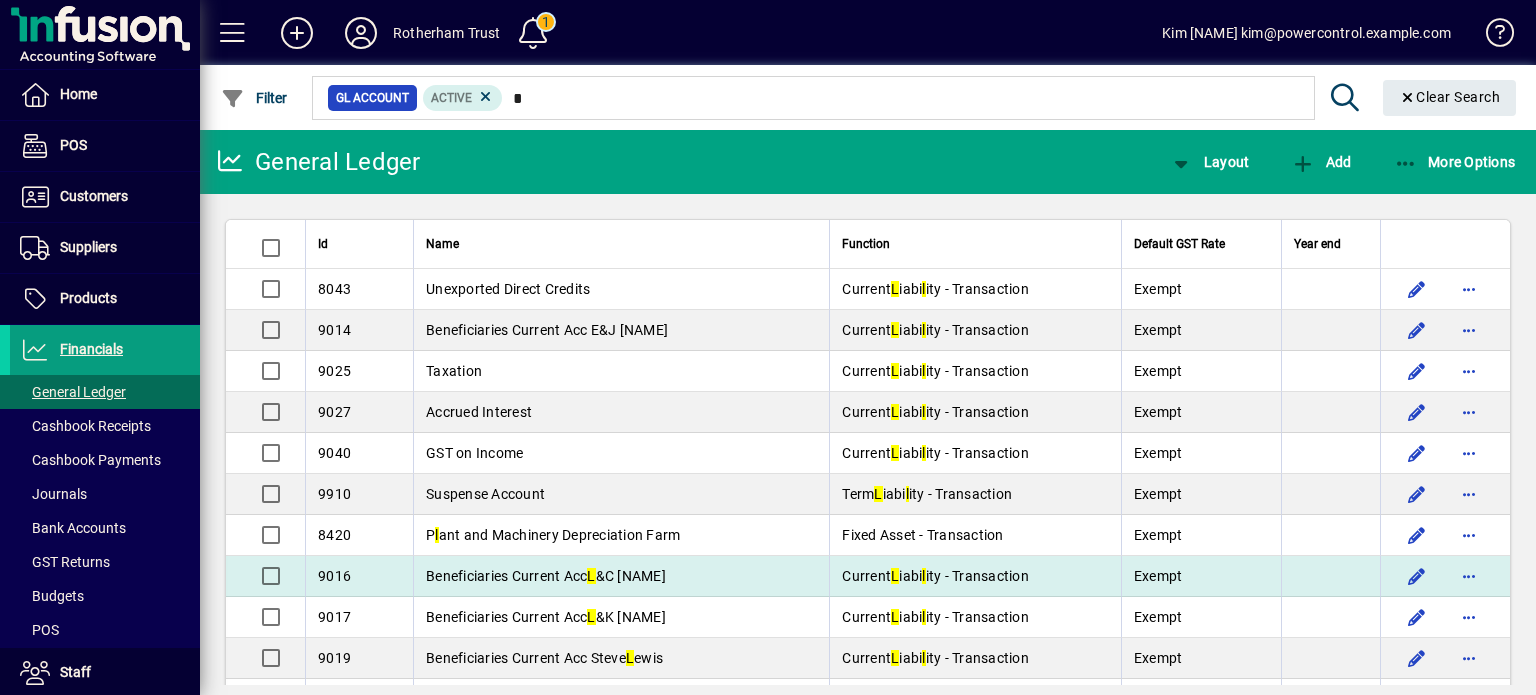 click on "Beneficiaries Current Acc L&C [NAME]" at bounding box center [546, 576] 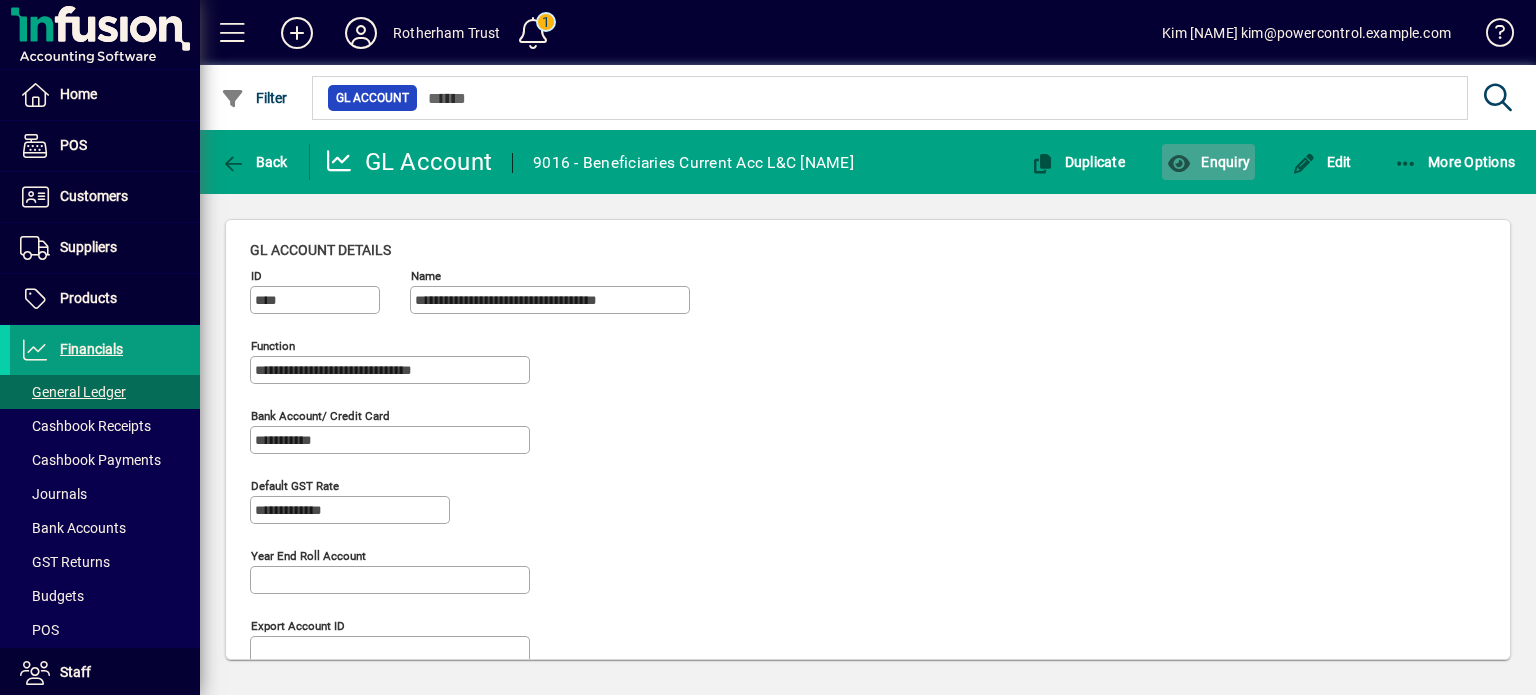 click on "Enquiry" 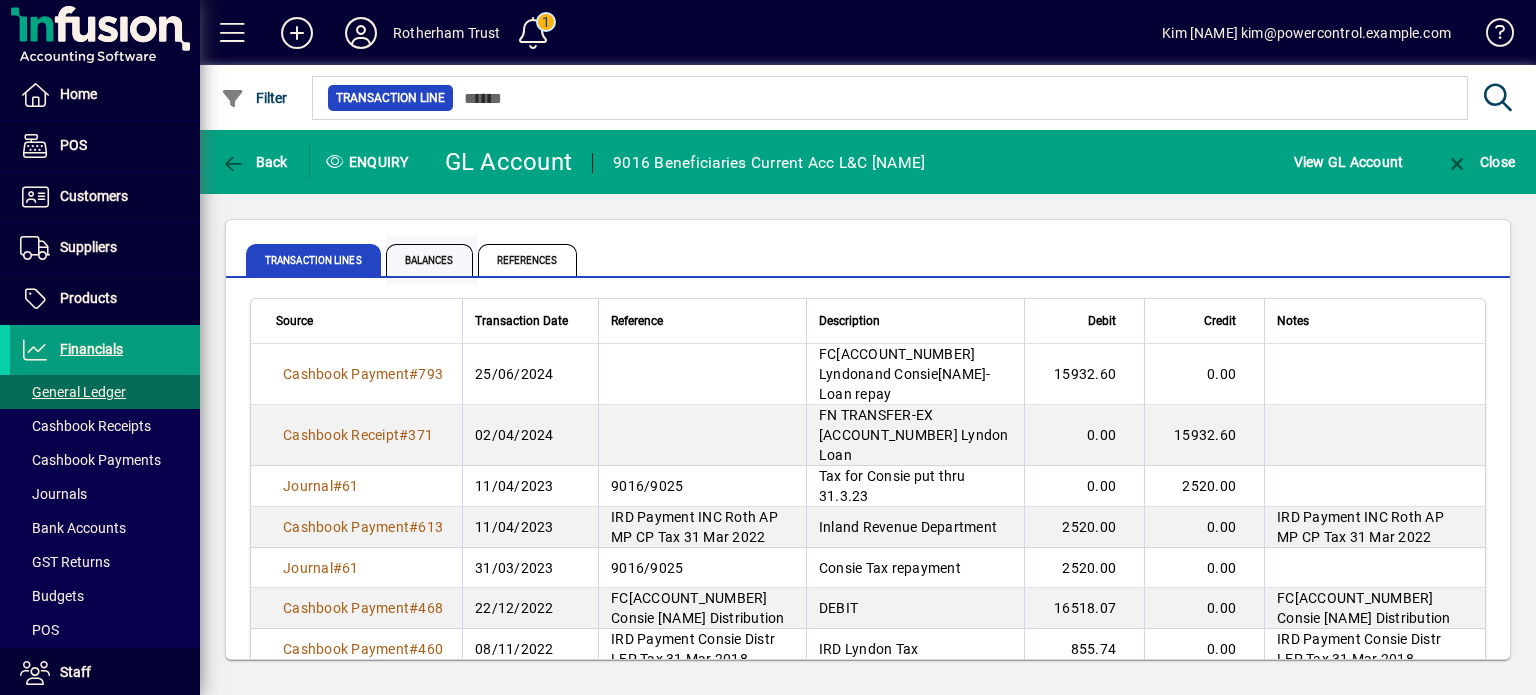 click on "Balances" at bounding box center [429, 260] 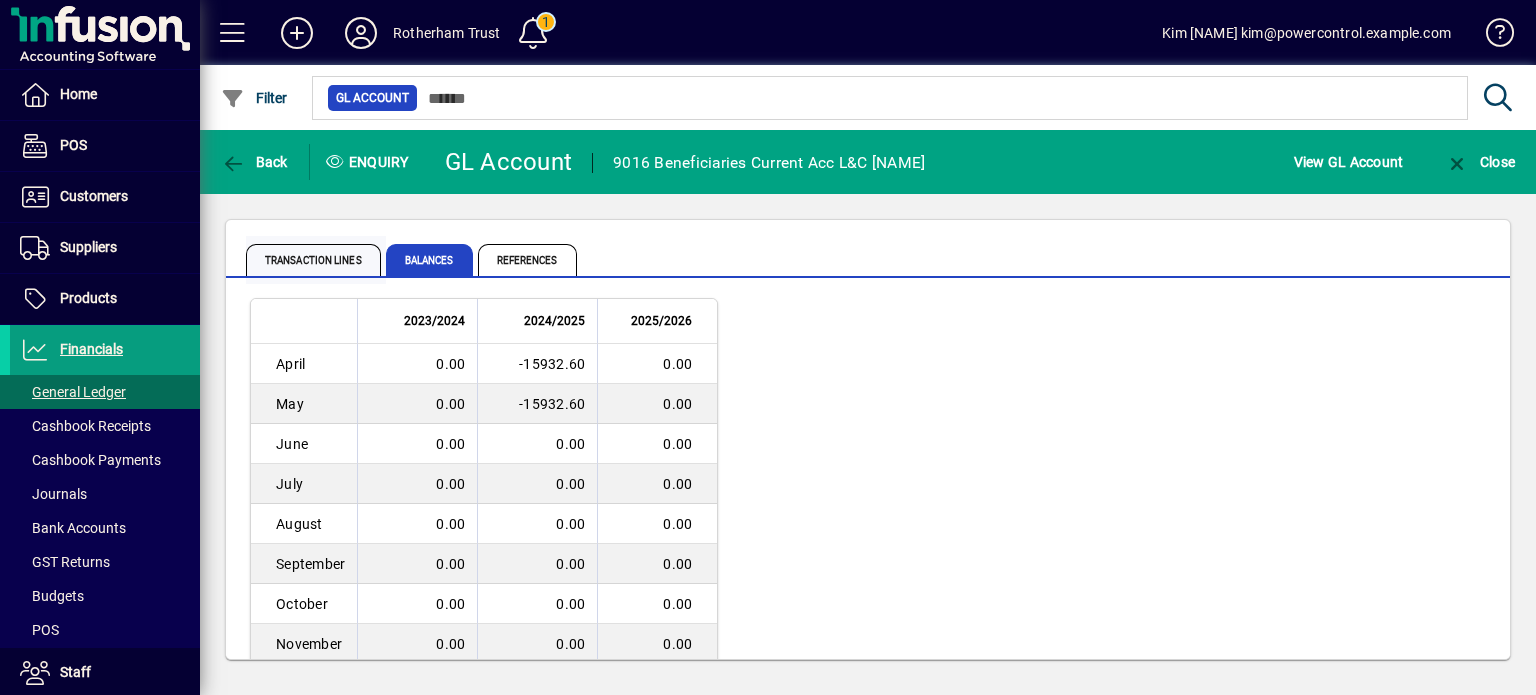 click on "Transaction lines" at bounding box center [313, 260] 